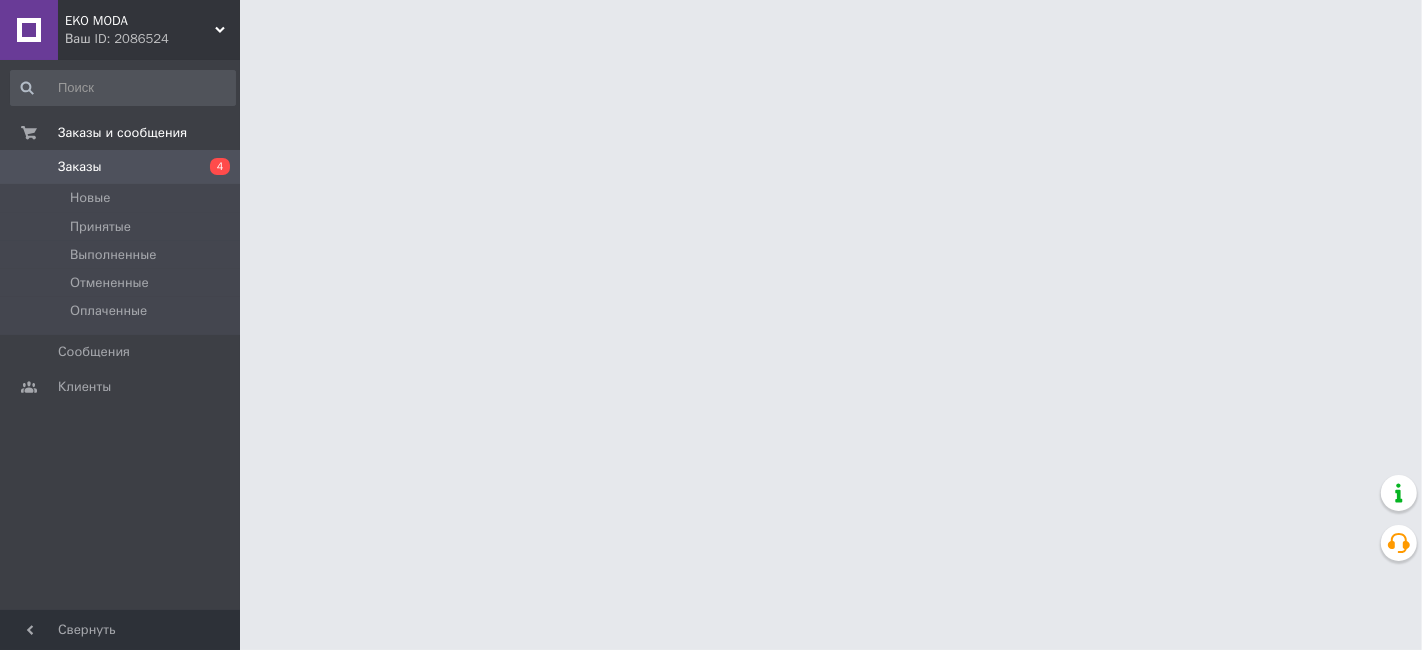 scroll, scrollTop: 0, scrollLeft: 0, axis: both 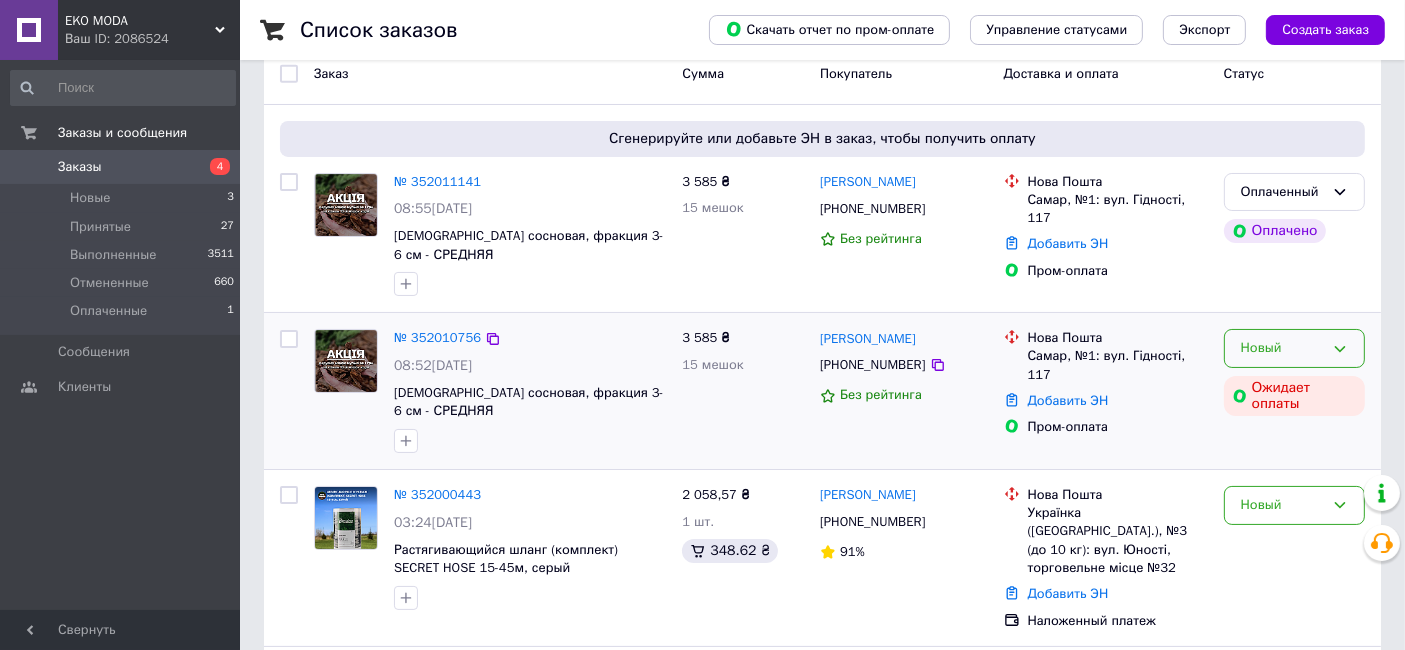 click on "Новый" at bounding box center [1282, 348] 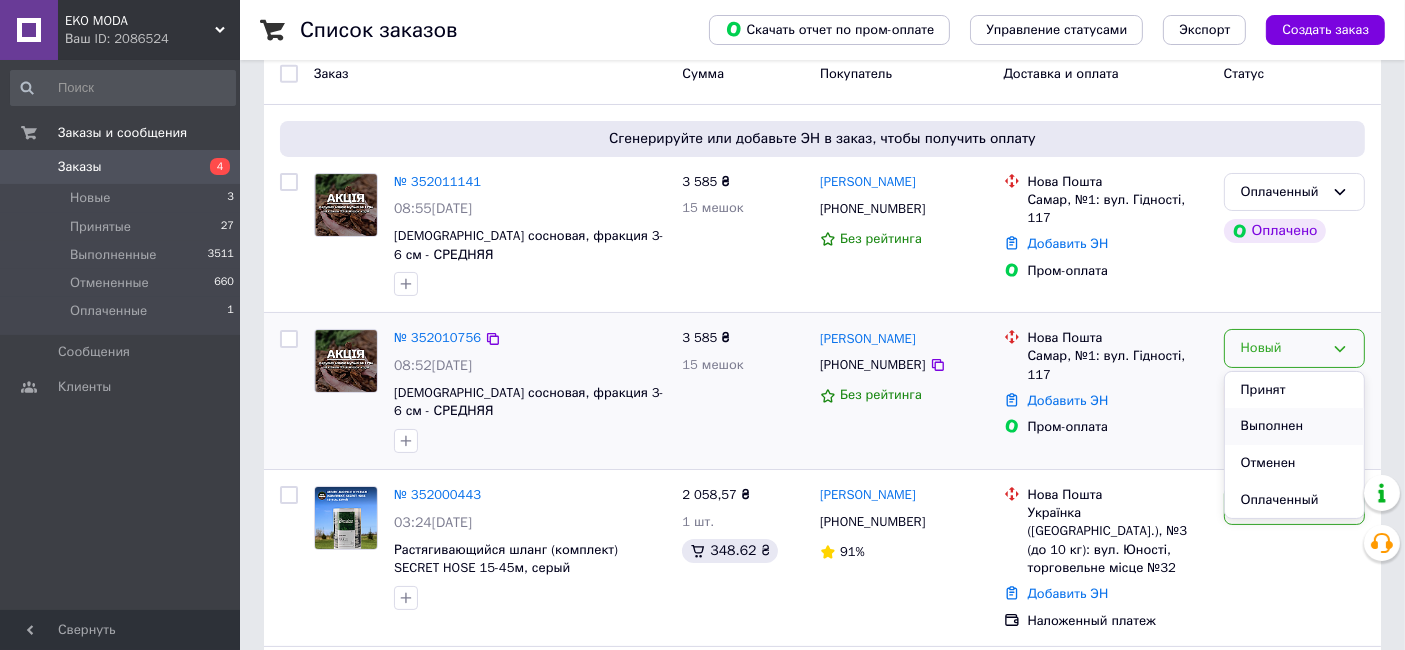 click on "Выполнен" at bounding box center [1294, 426] 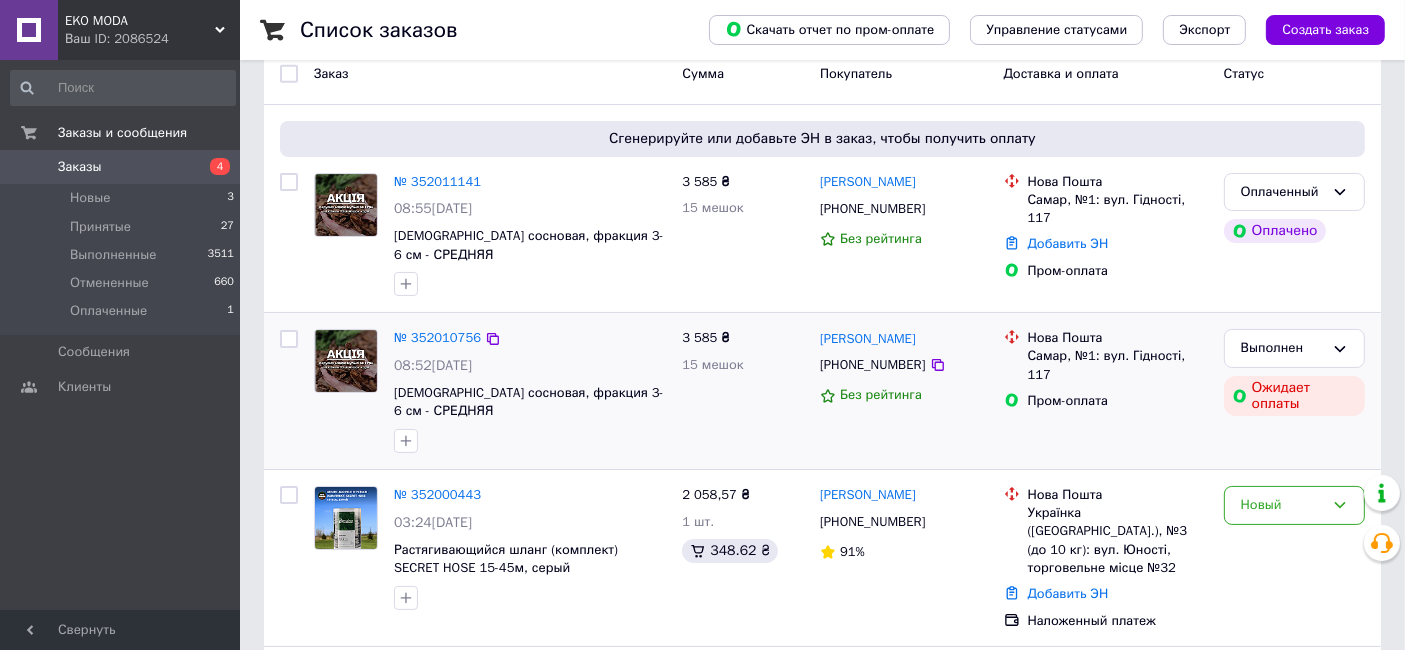 click on "Оплаченный" at bounding box center [1282, 192] 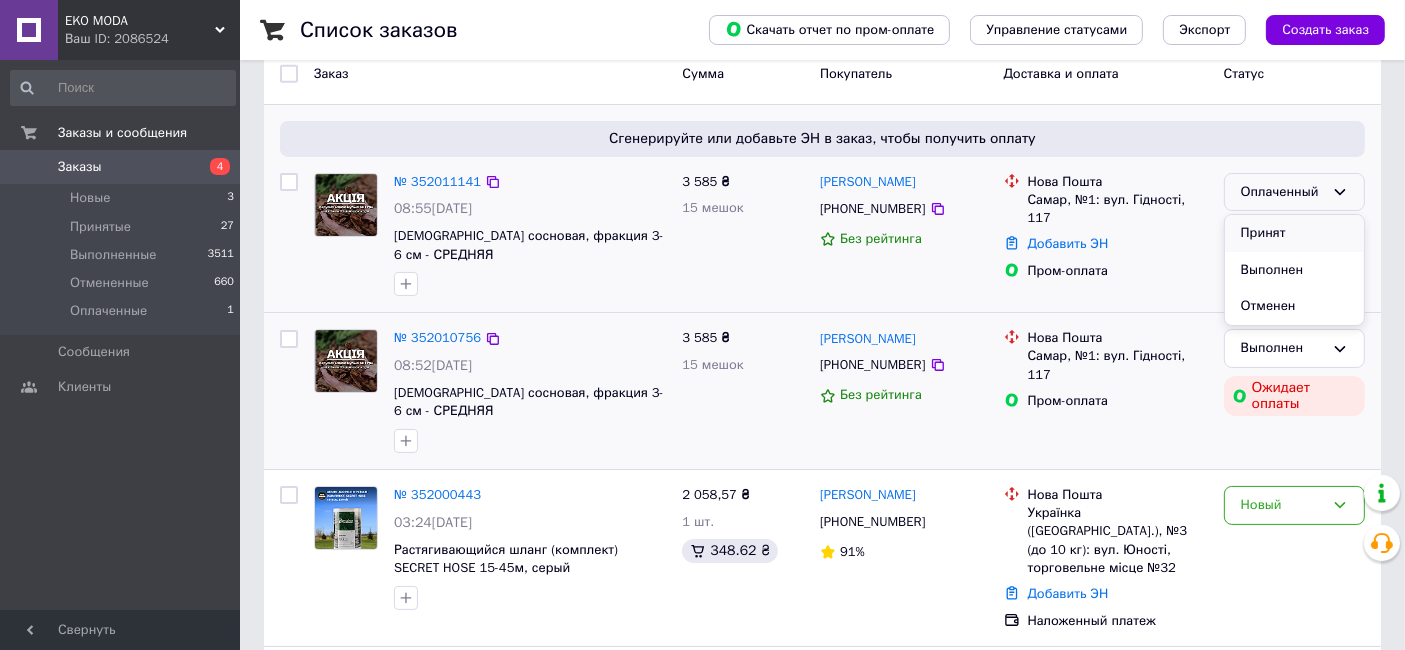 click on "Принят" at bounding box center (1294, 233) 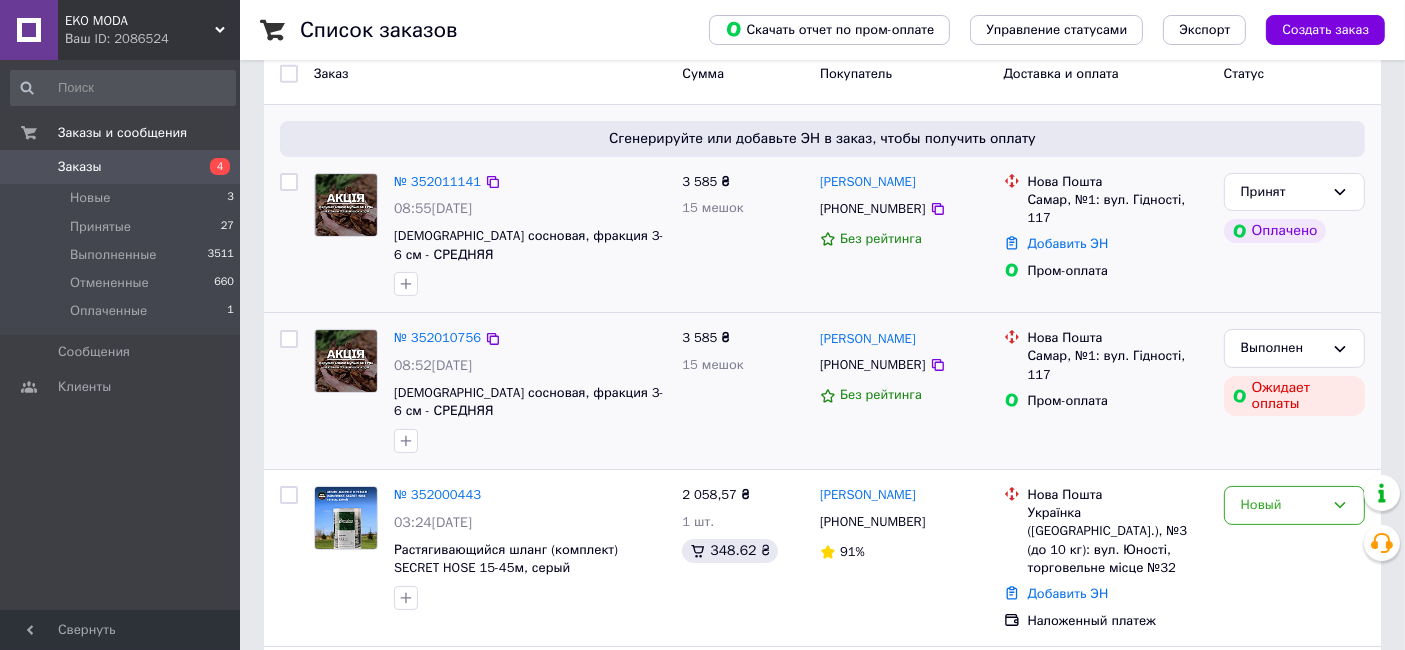 scroll, scrollTop: 222, scrollLeft: 0, axis: vertical 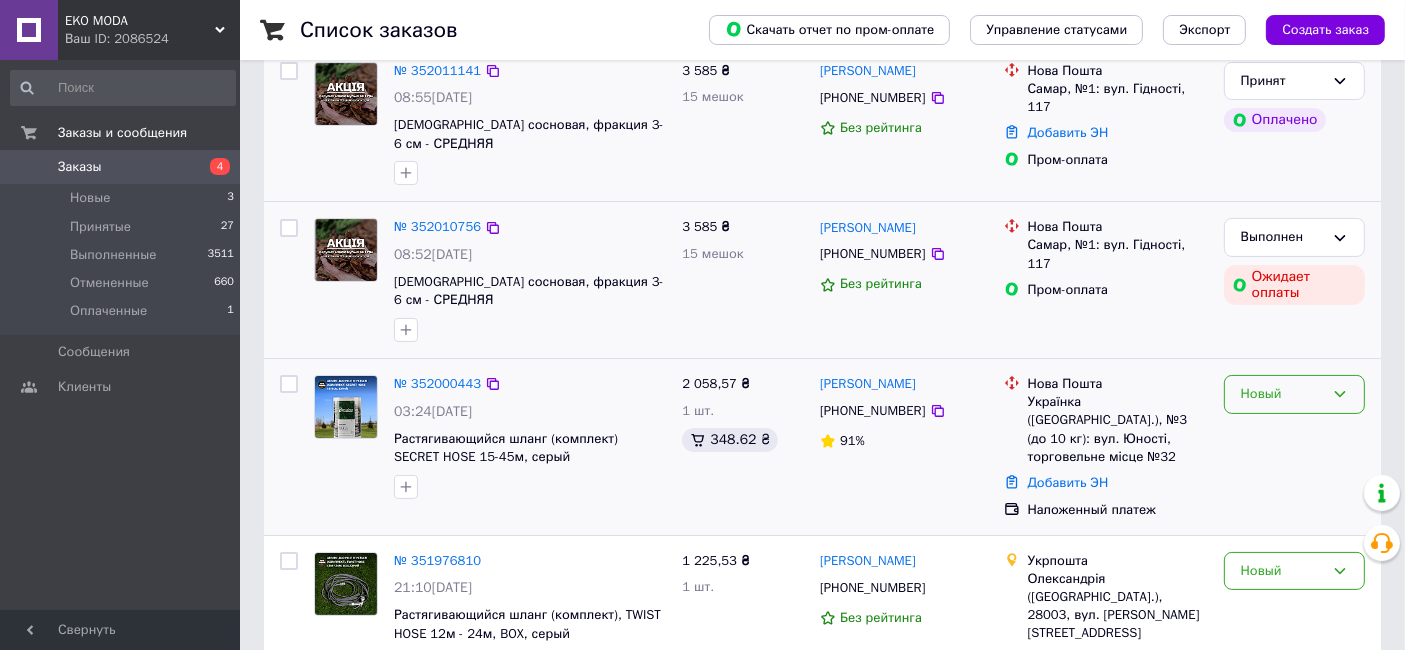 click on "Новый" at bounding box center (1282, 394) 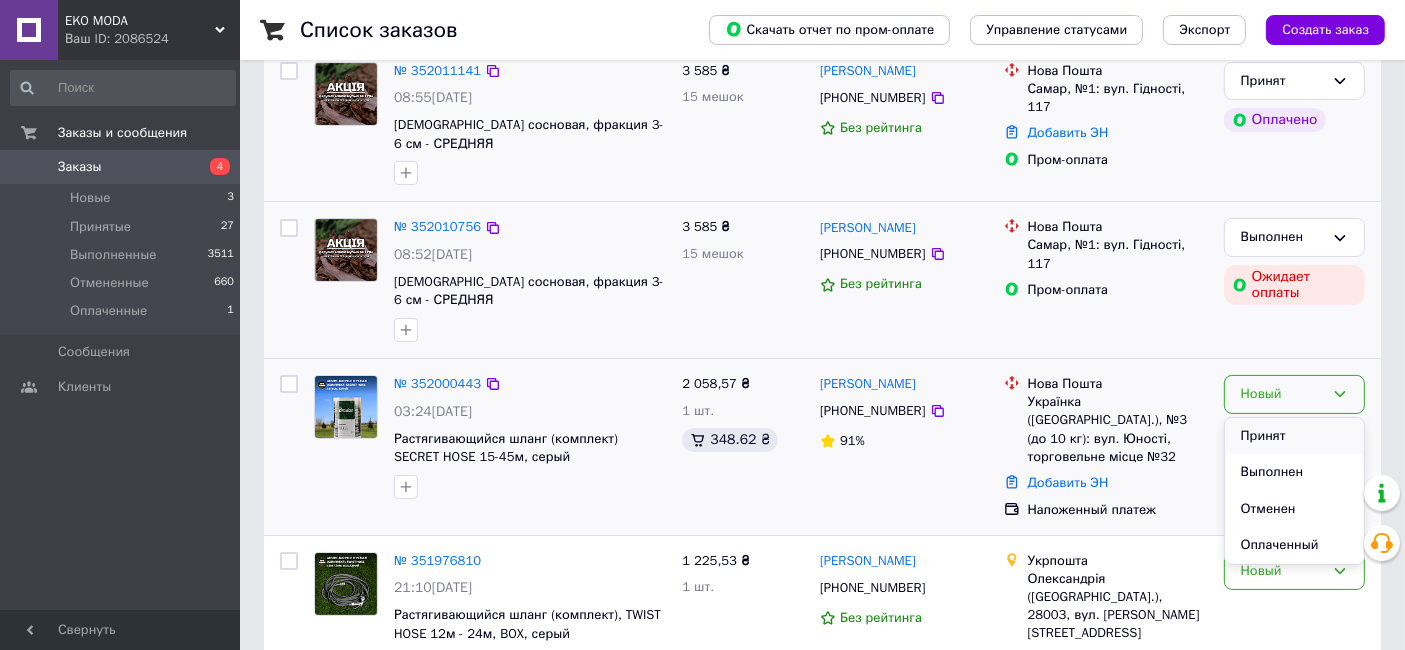 click on "Принят" at bounding box center [1294, 436] 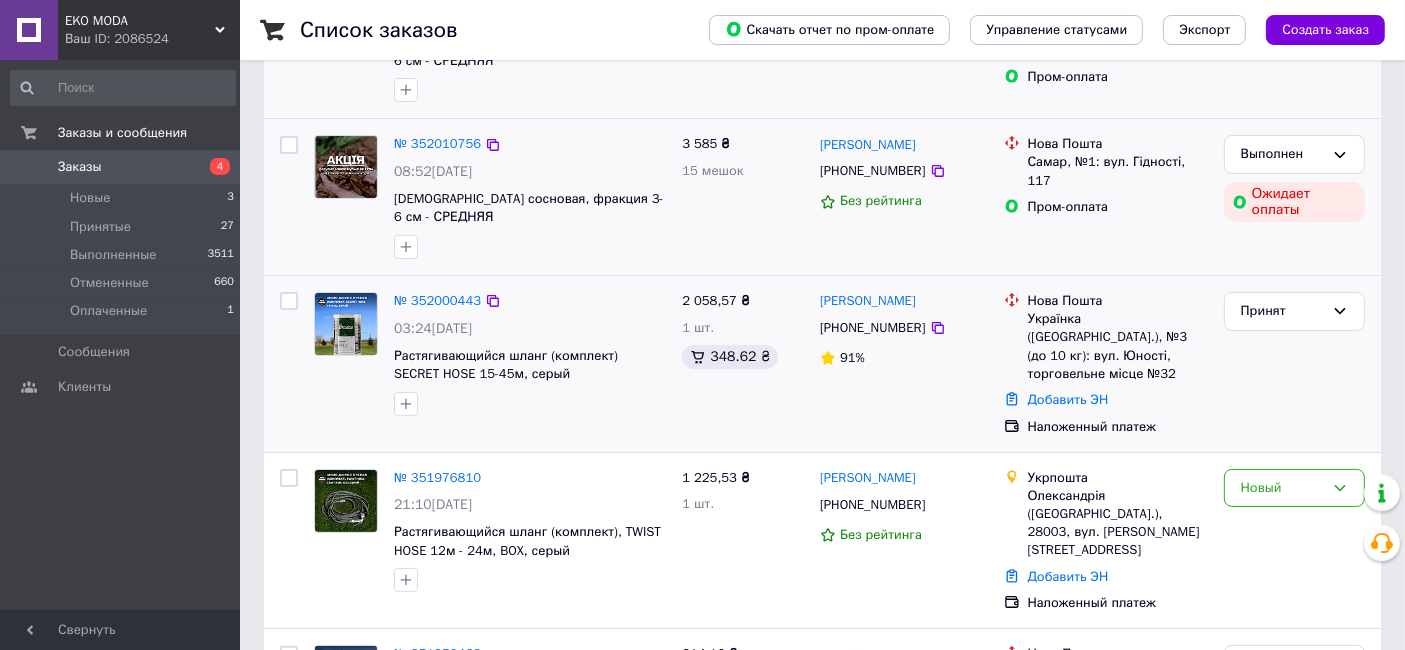 scroll, scrollTop: 333, scrollLeft: 0, axis: vertical 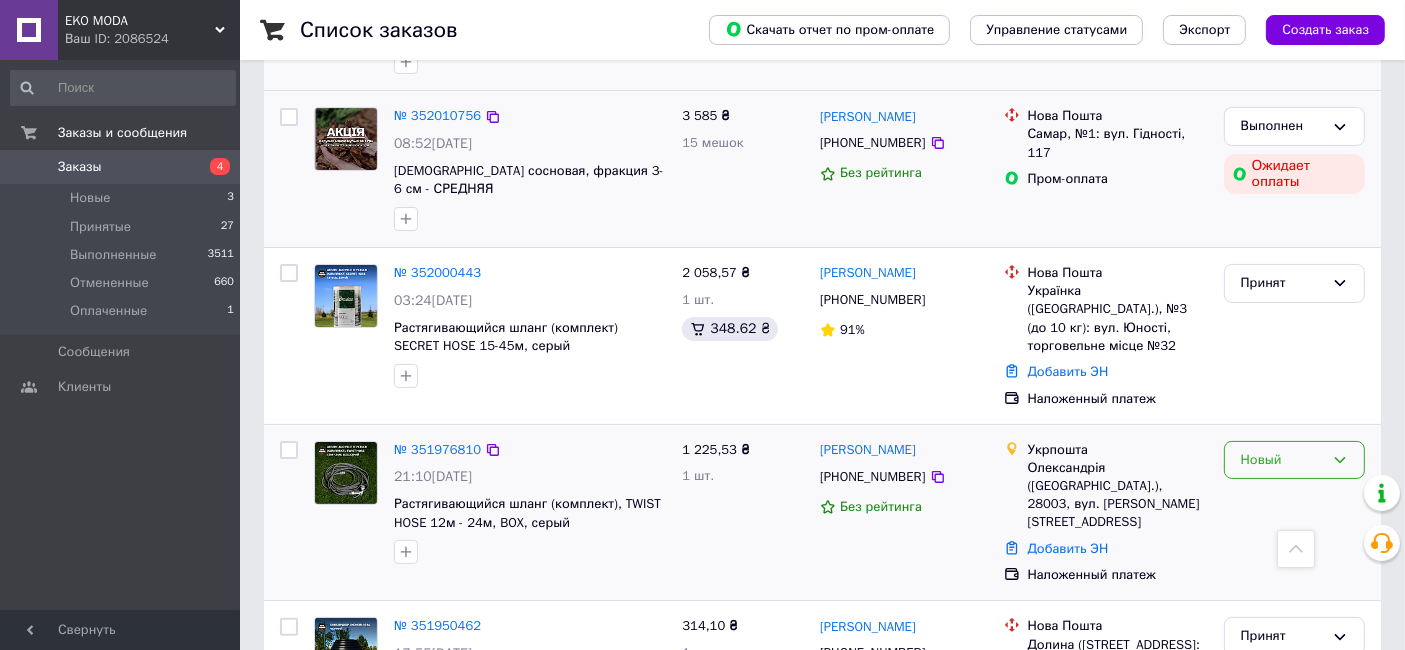 click on "Новый" at bounding box center (1282, 460) 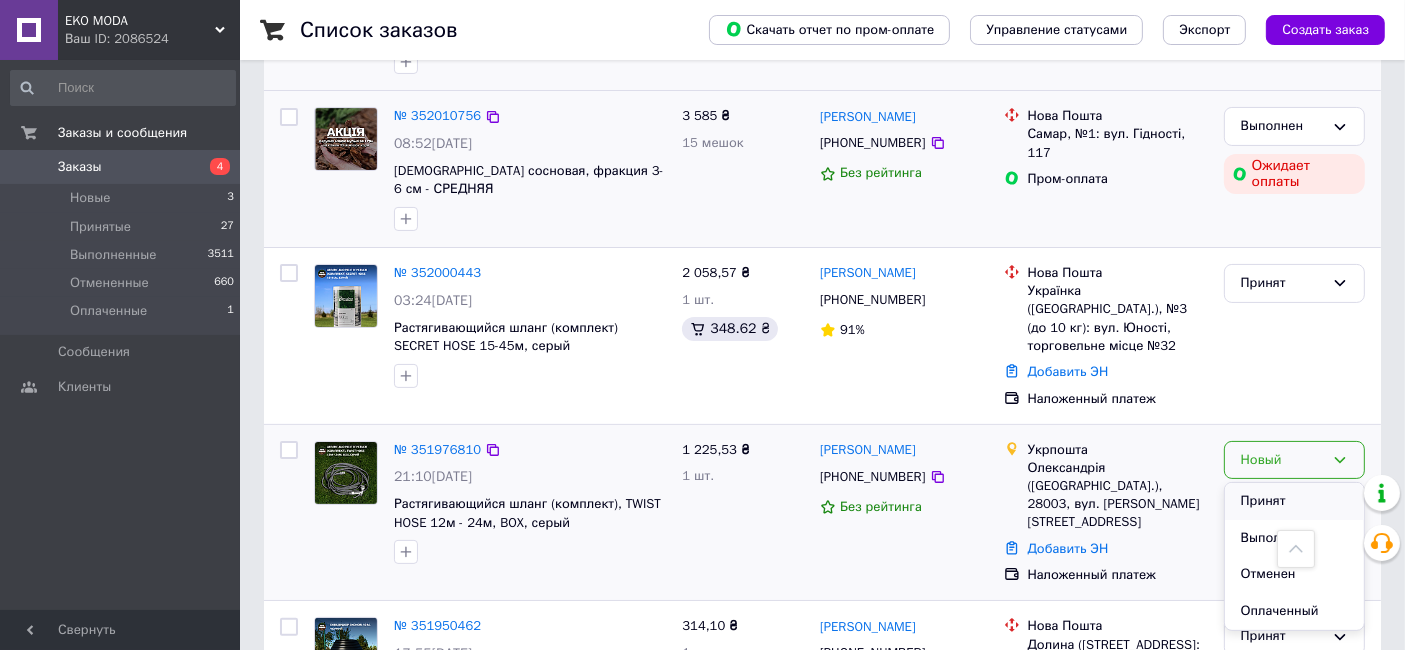 click on "Принят" at bounding box center (1294, 501) 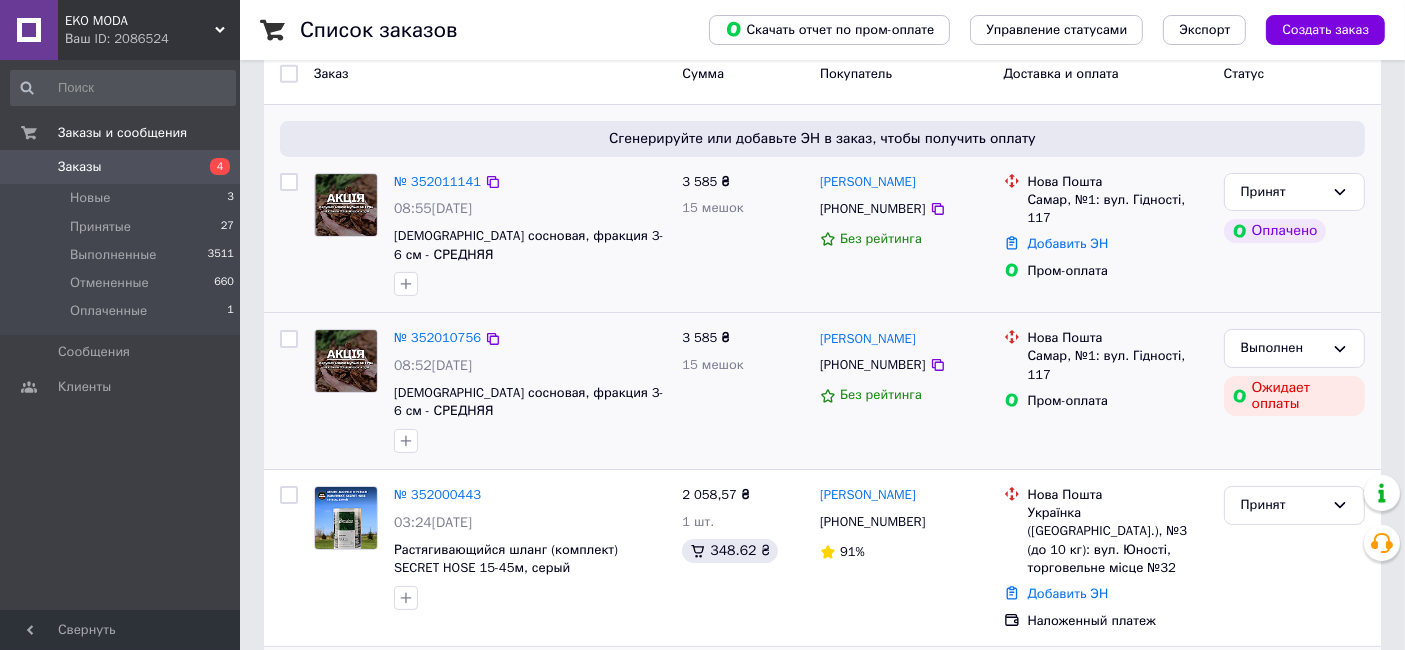 scroll, scrollTop: 222, scrollLeft: 0, axis: vertical 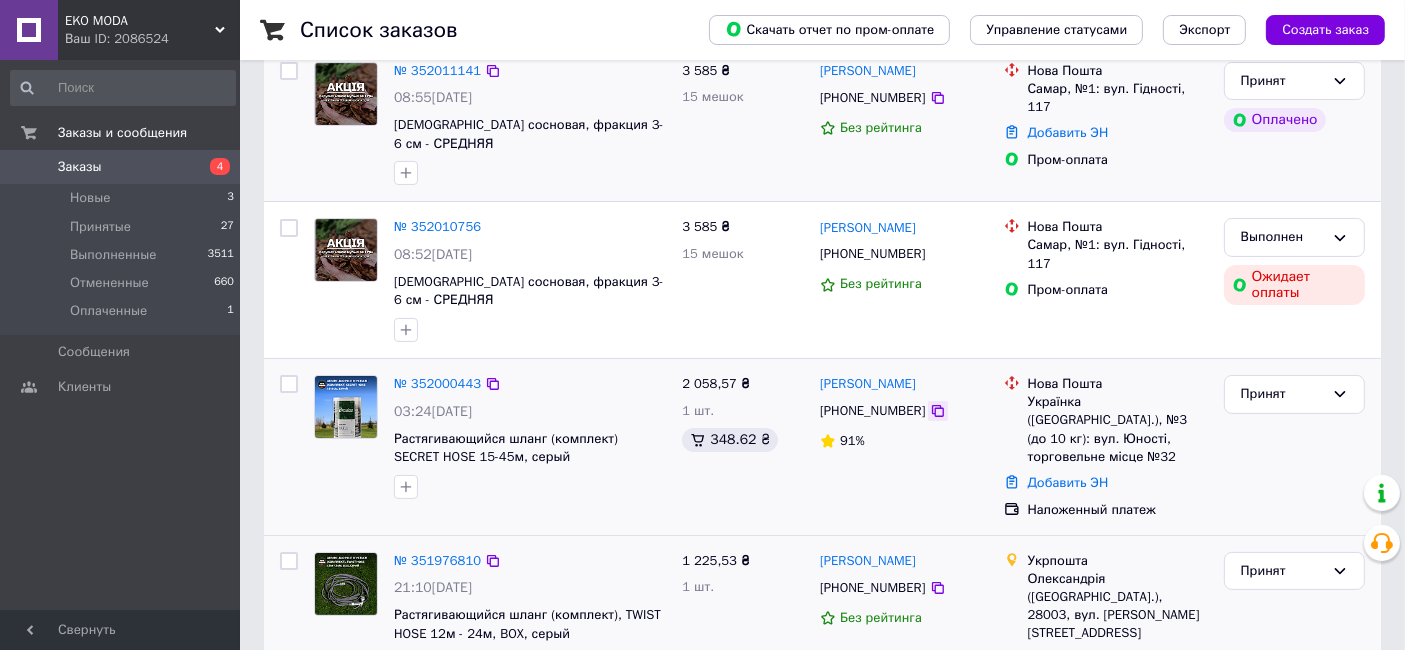 click 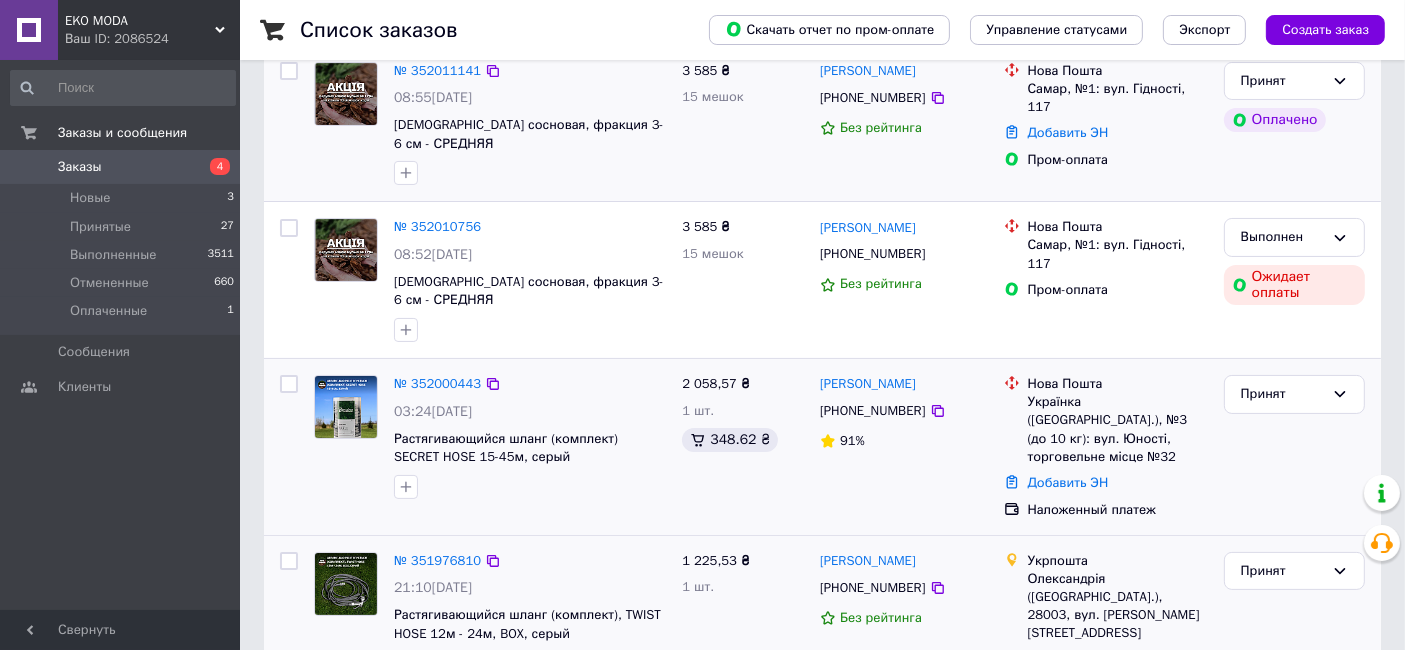drag, startPoint x: 948, startPoint y: 338, endPoint x: 857, endPoint y: 332, distance: 91.197586 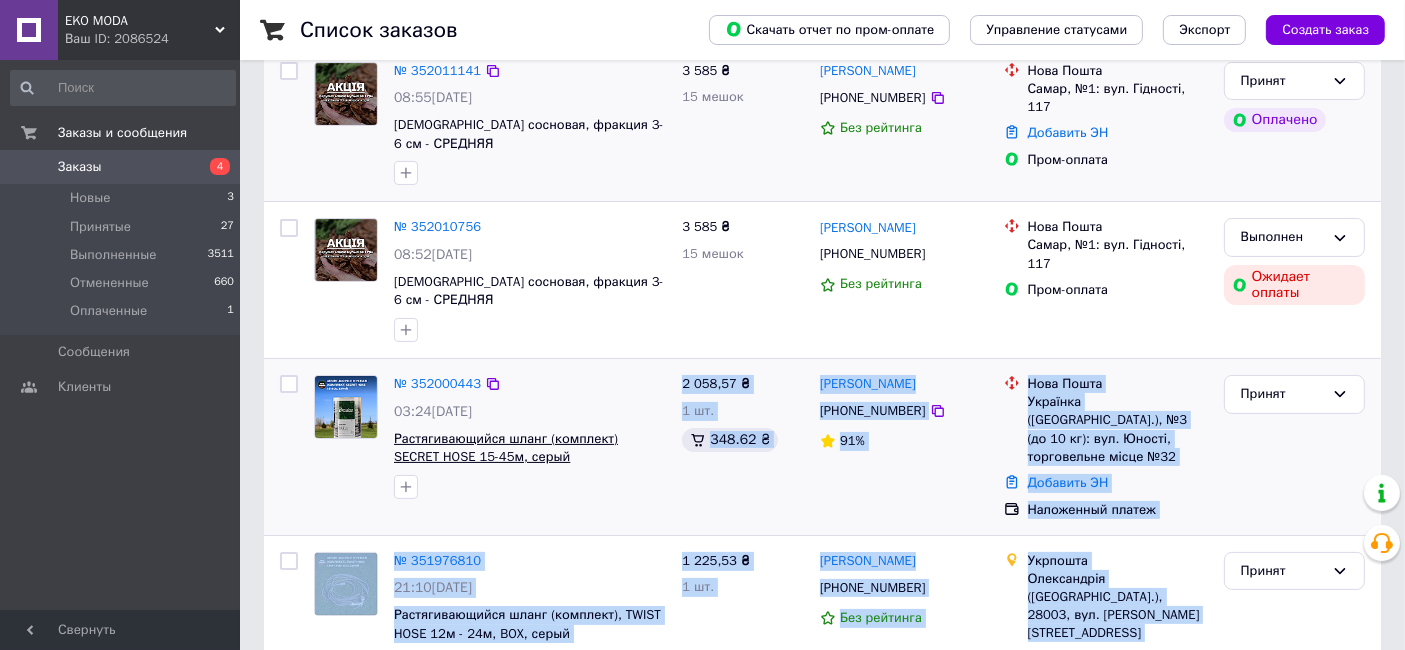 drag, startPoint x: 532, startPoint y: 426, endPoint x: 395, endPoint y: 403, distance: 138.91724 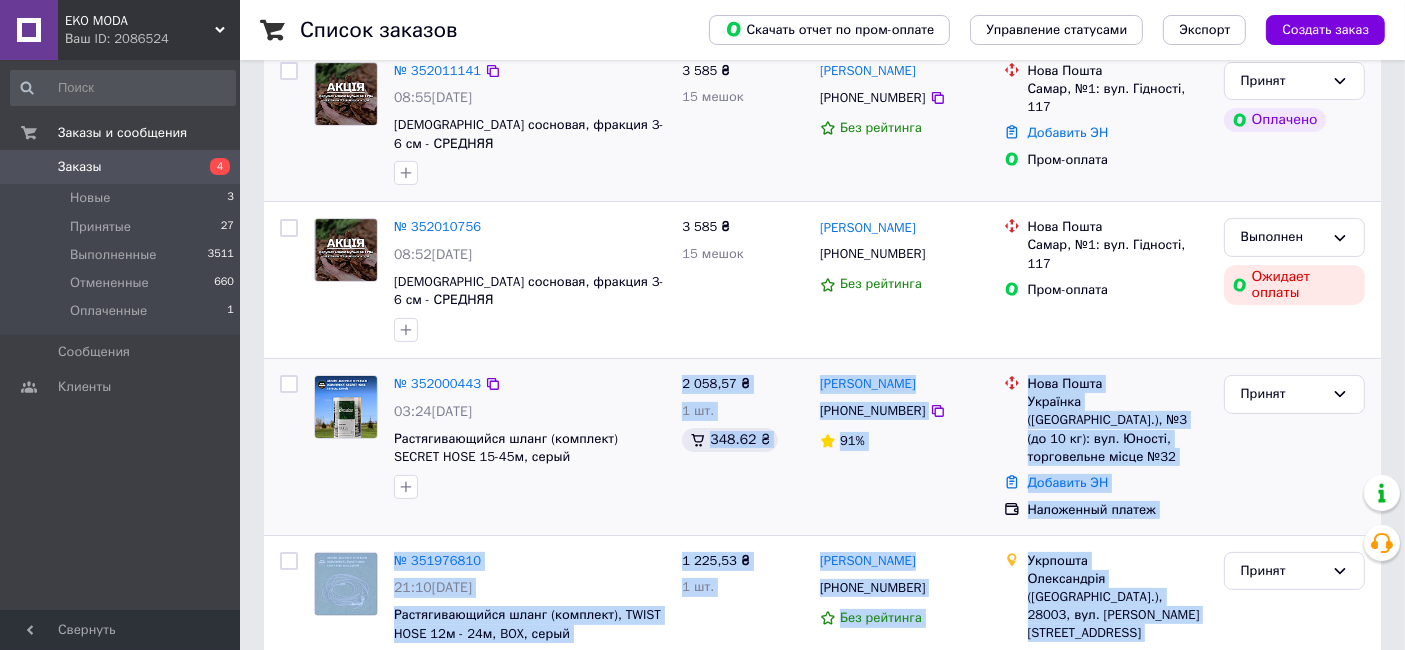 click at bounding box center (530, 487) 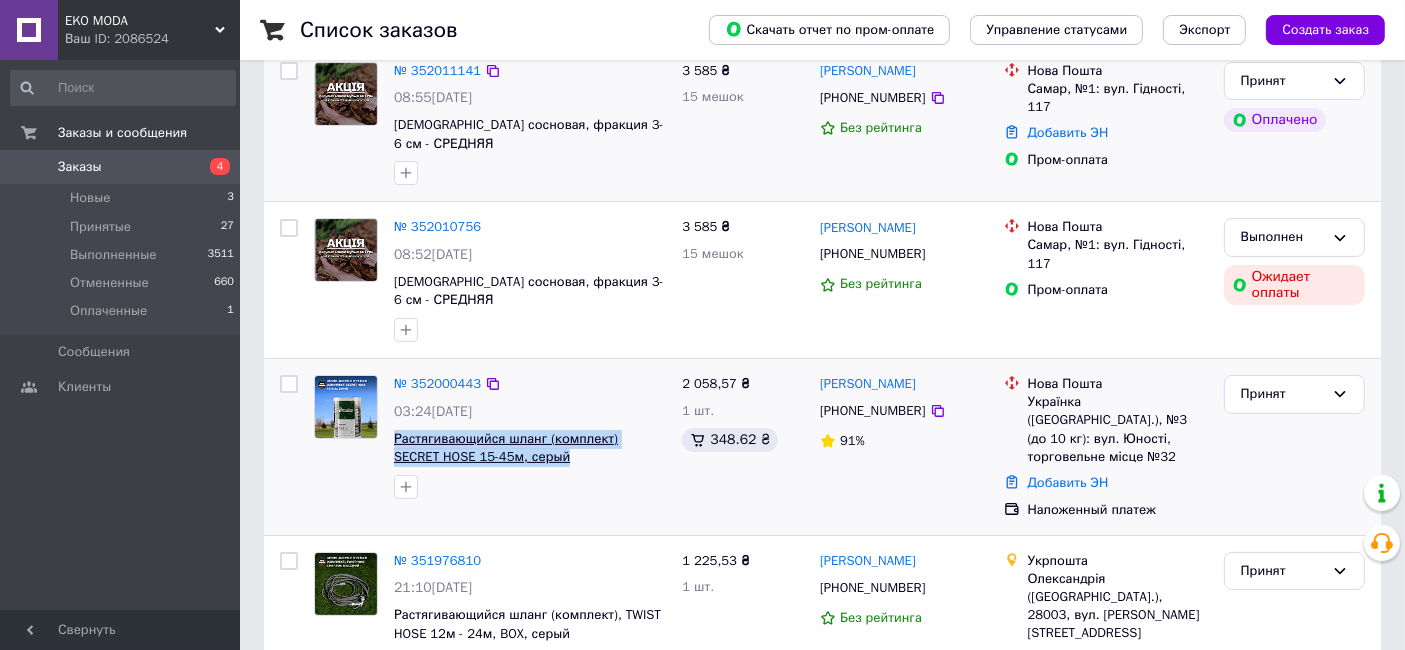 drag, startPoint x: 560, startPoint y: 424, endPoint x: 394, endPoint y: 402, distance: 167.45149 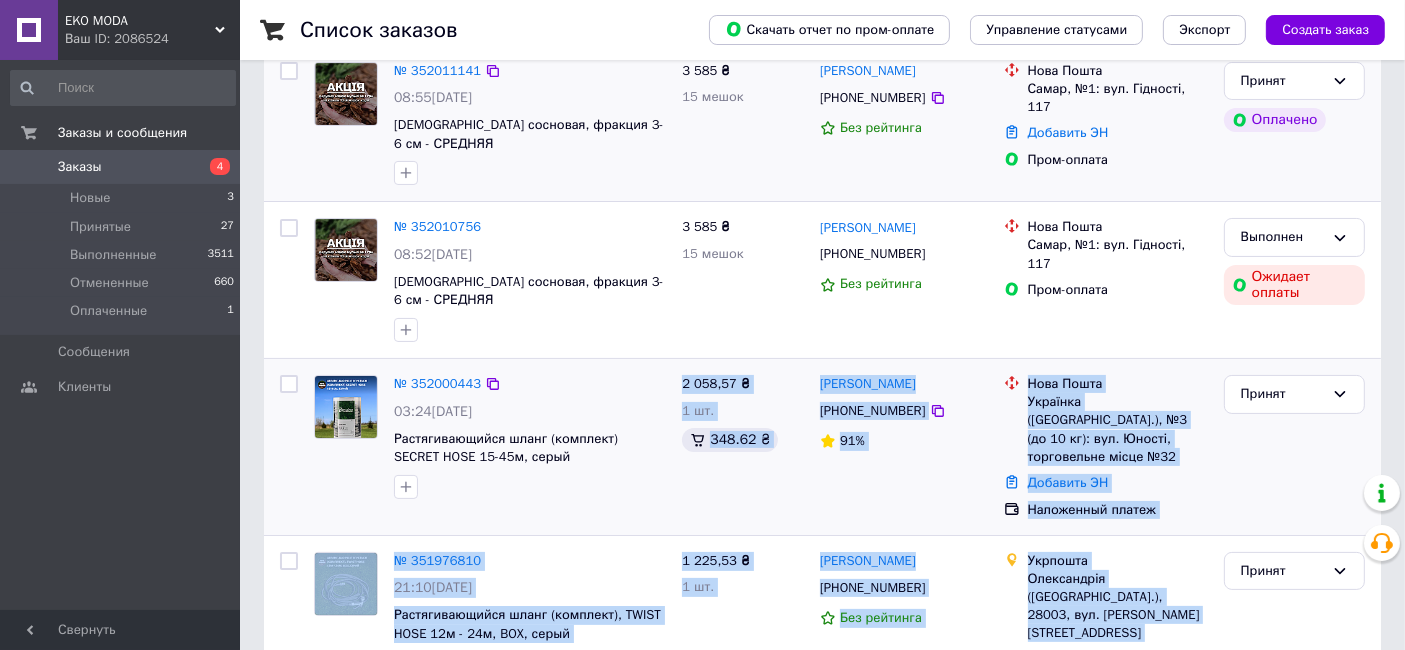 click on "Растягивающийся шланг (комплект) SECRET HOSE 15-45м, серый" at bounding box center (530, 448) 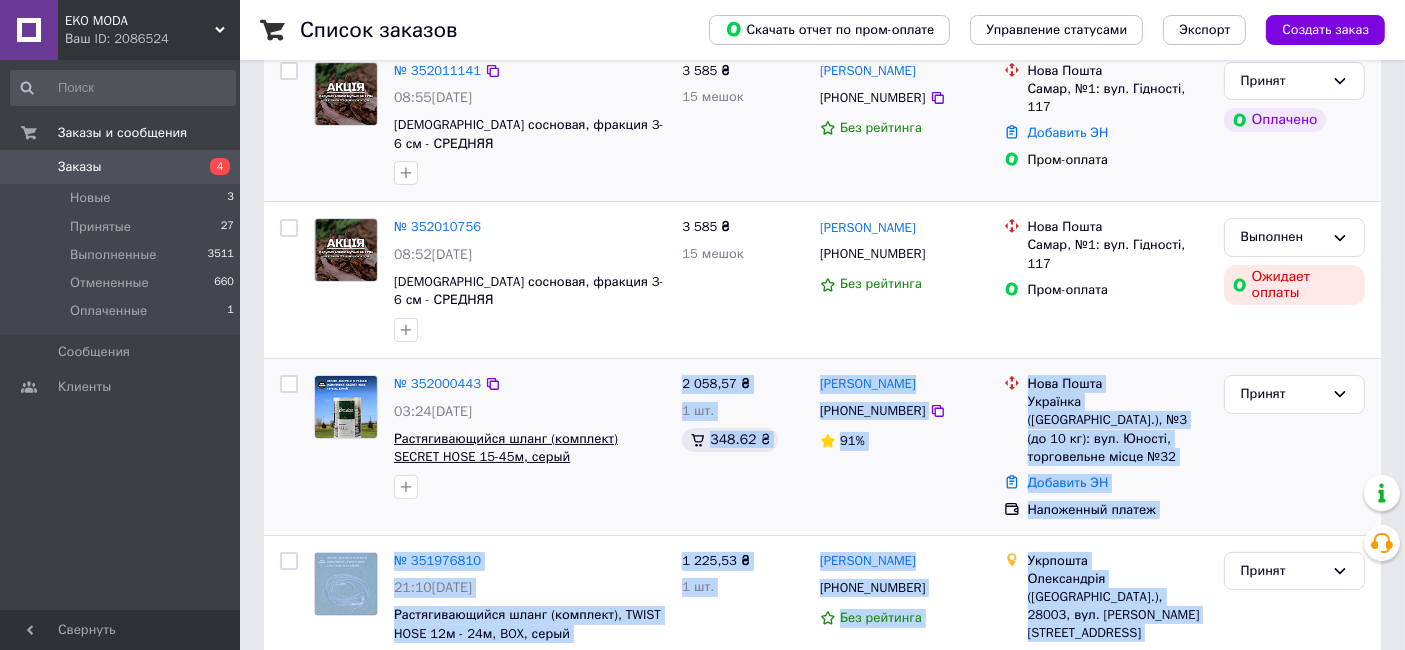drag, startPoint x: 568, startPoint y: 427, endPoint x: 395, endPoint y: 405, distance: 174.39323 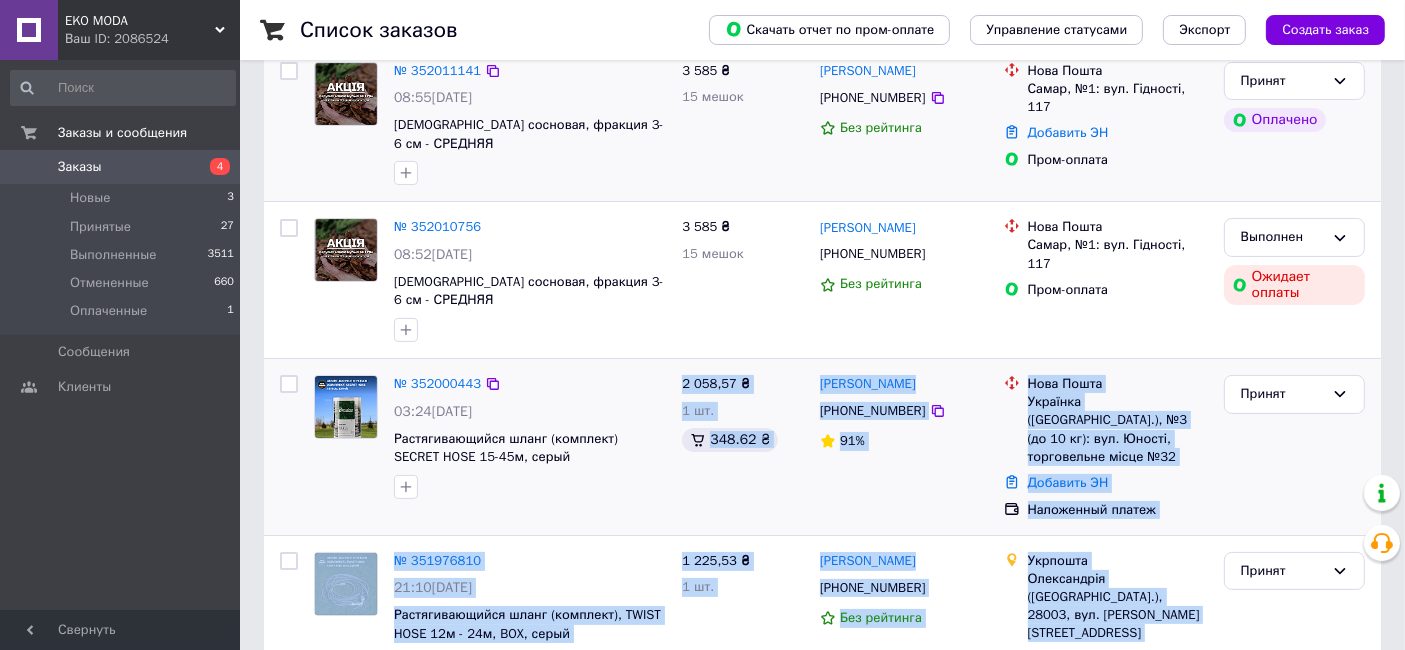 click on "№ 352000443 03:24, 10.07.2025 Растягивающийся шланг (комплект) SECRET HOSE 15-45м, серый" at bounding box center [530, 437] 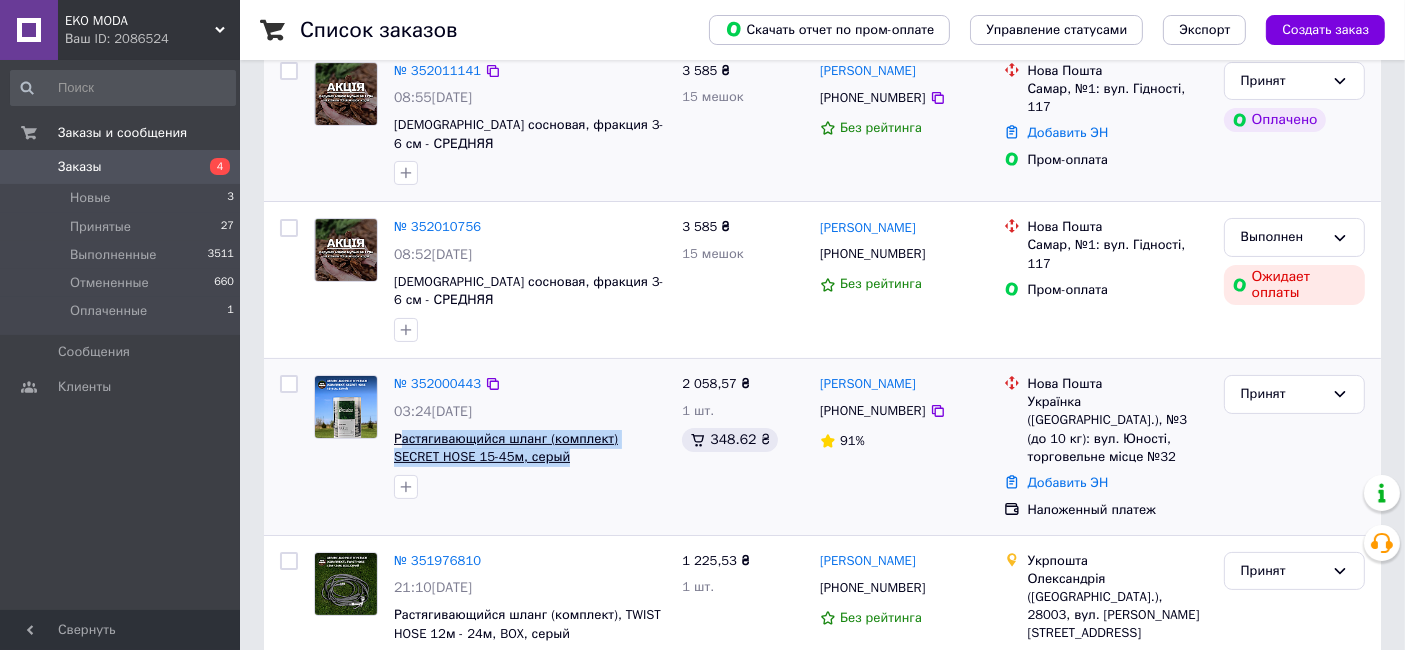 drag, startPoint x: 542, startPoint y: 413, endPoint x: 398, endPoint y: 403, distance: 144.3468 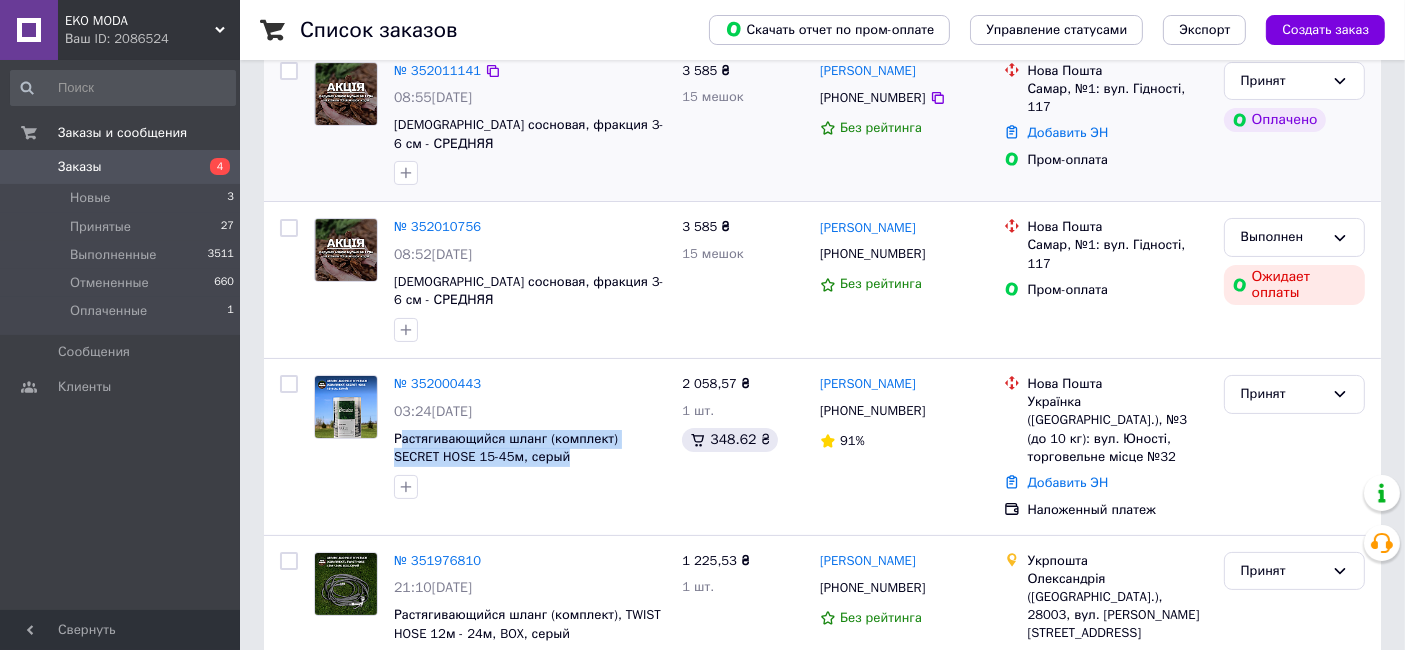copy on "астягивающийся шланг (комплект) SECRET HOSE 15-45м, серый" 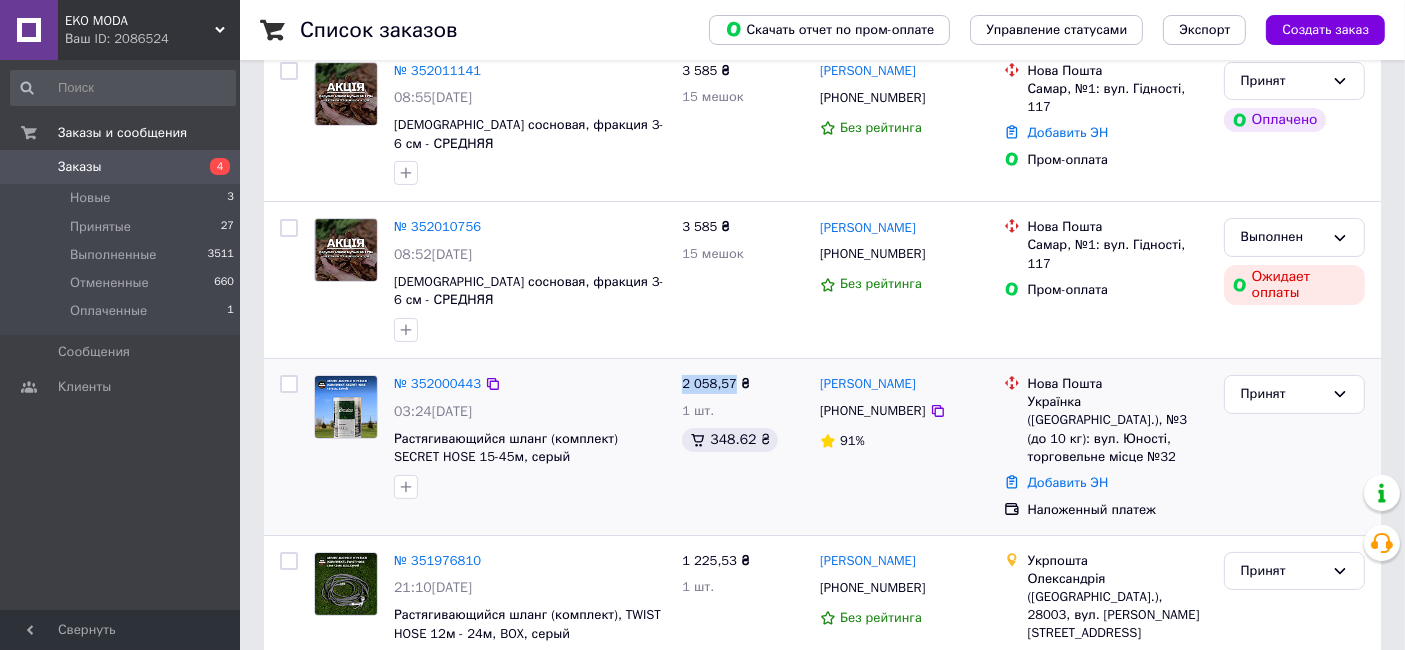 drag, startPoint x: 675, startPoint y: 340, endPoint x: 731, endPoint y: 340, distance: 56 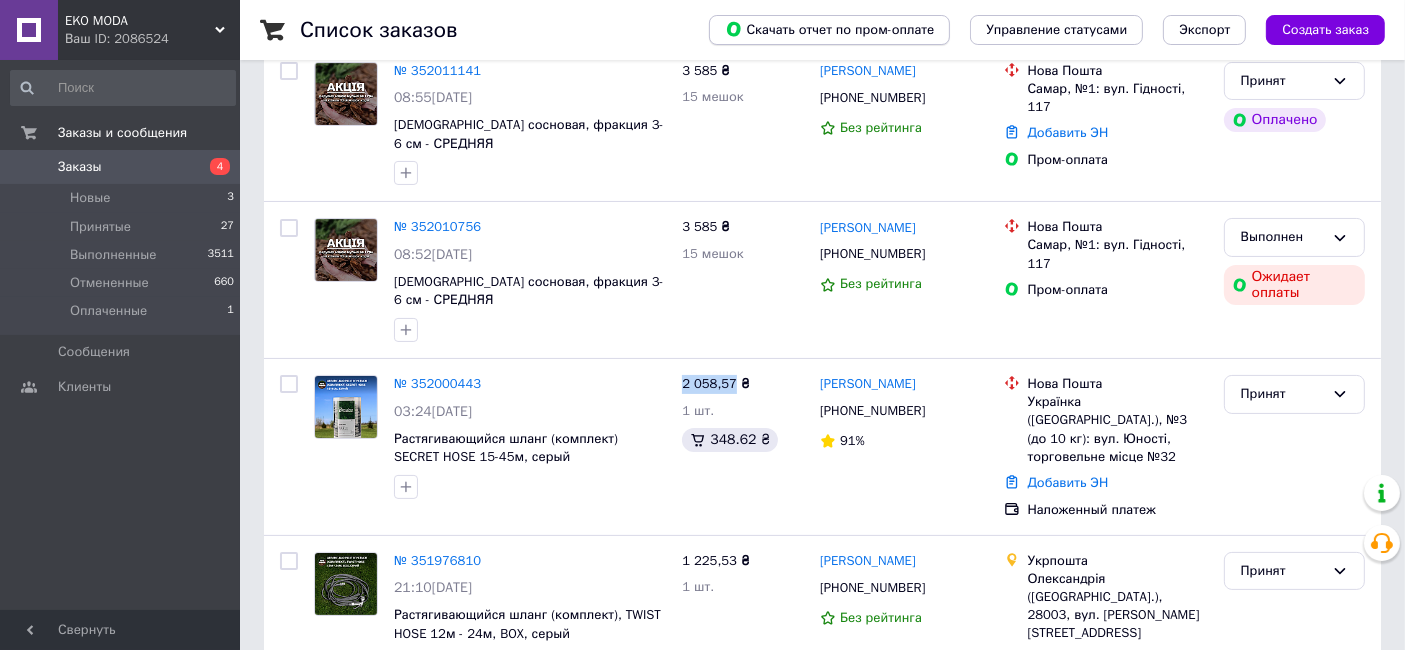 copy on "2 058,57" 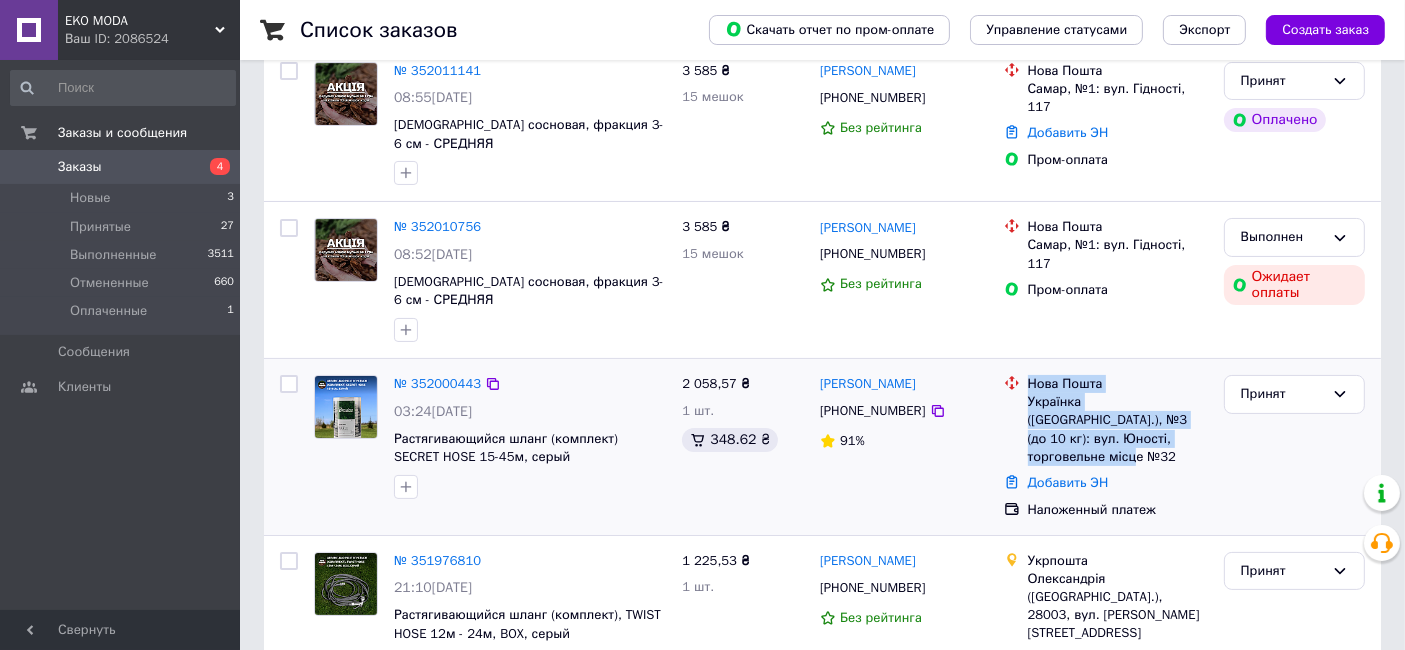 drag, startPoint x: 1175, startPoint y: 399, endPoint x: 1023, endPoint y: 346, distance: 160.97516 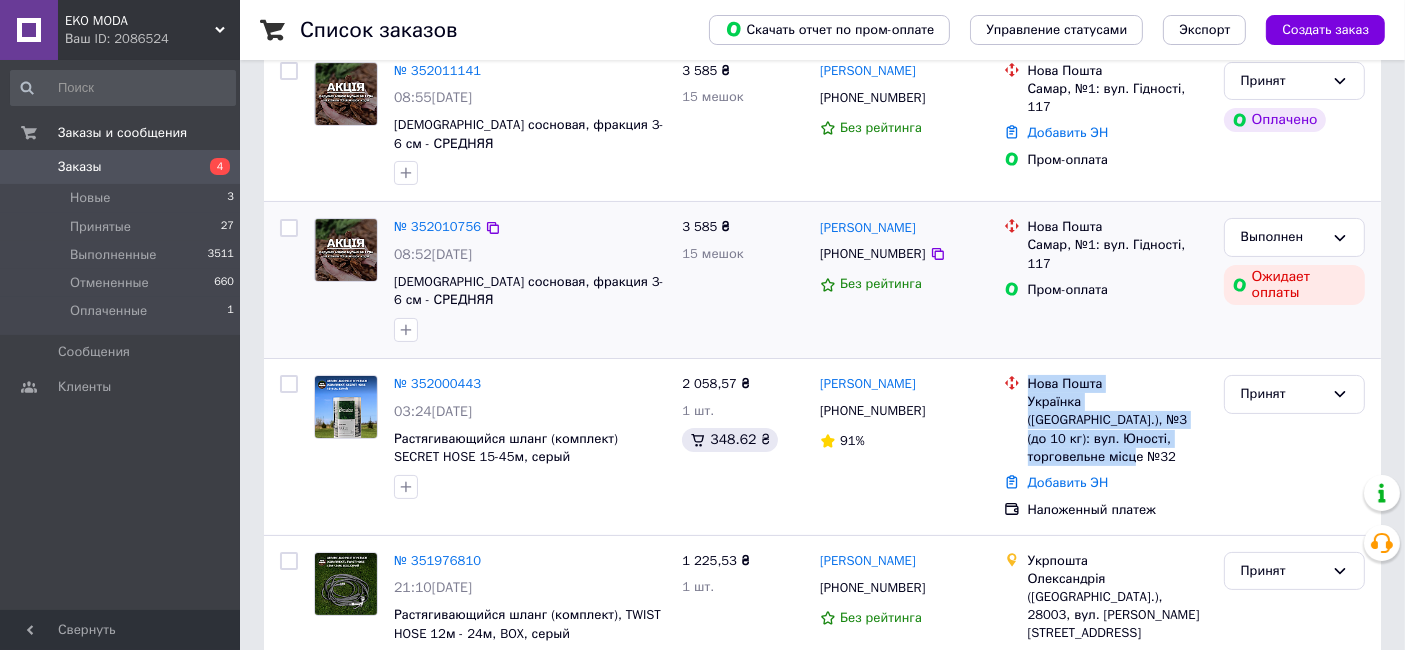 copy on "Нова Пошта Українка (Київська обл.), №3 (до 10 кг): вул. Юності, торговельне місце №32" 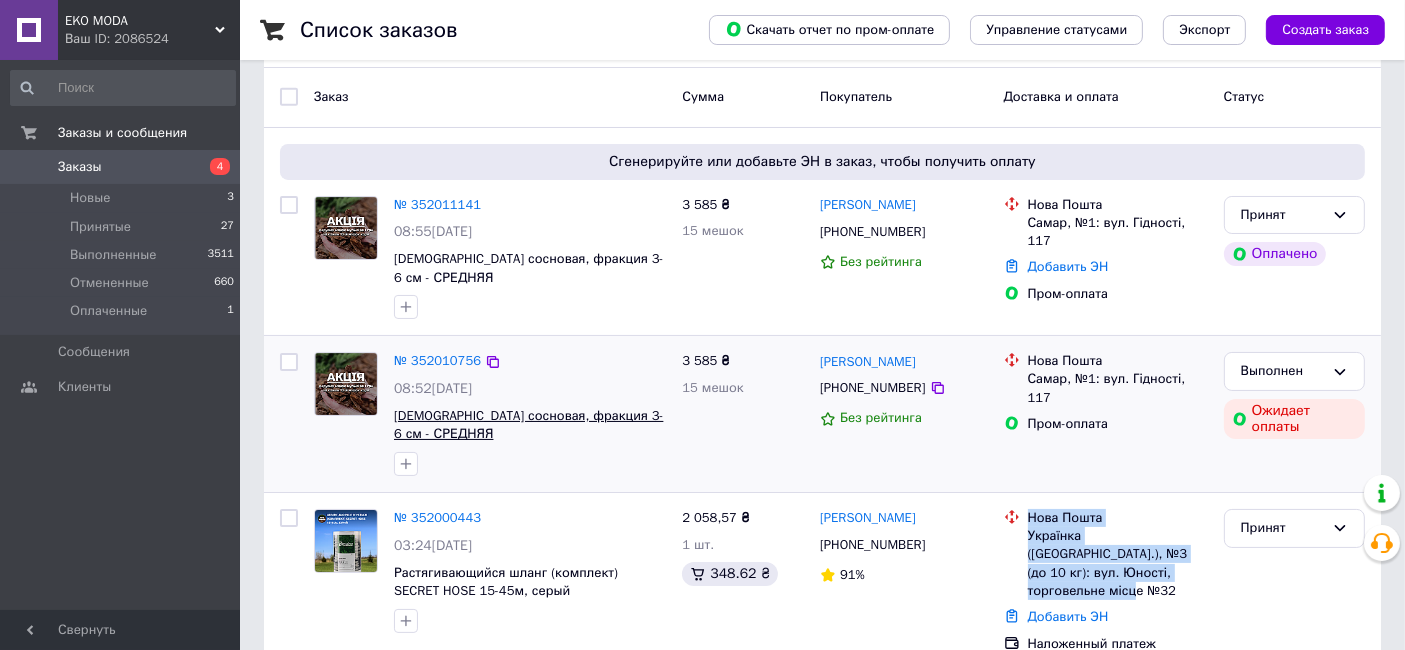scroll, scrollTop: 0, scrollLeft: 0, axis: both 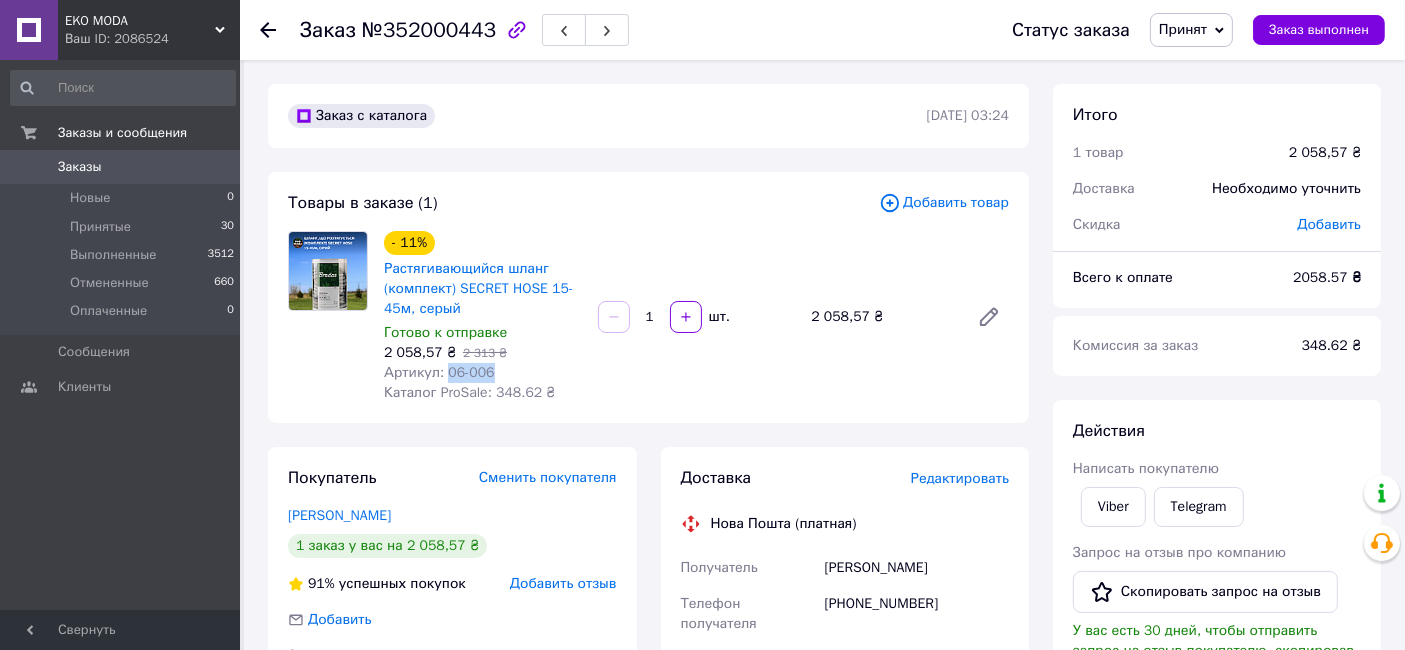 drag, startPoint x: 494, startPoint y: 372, endPoint x: 443, endPoint y: 362, distance: 51.971146 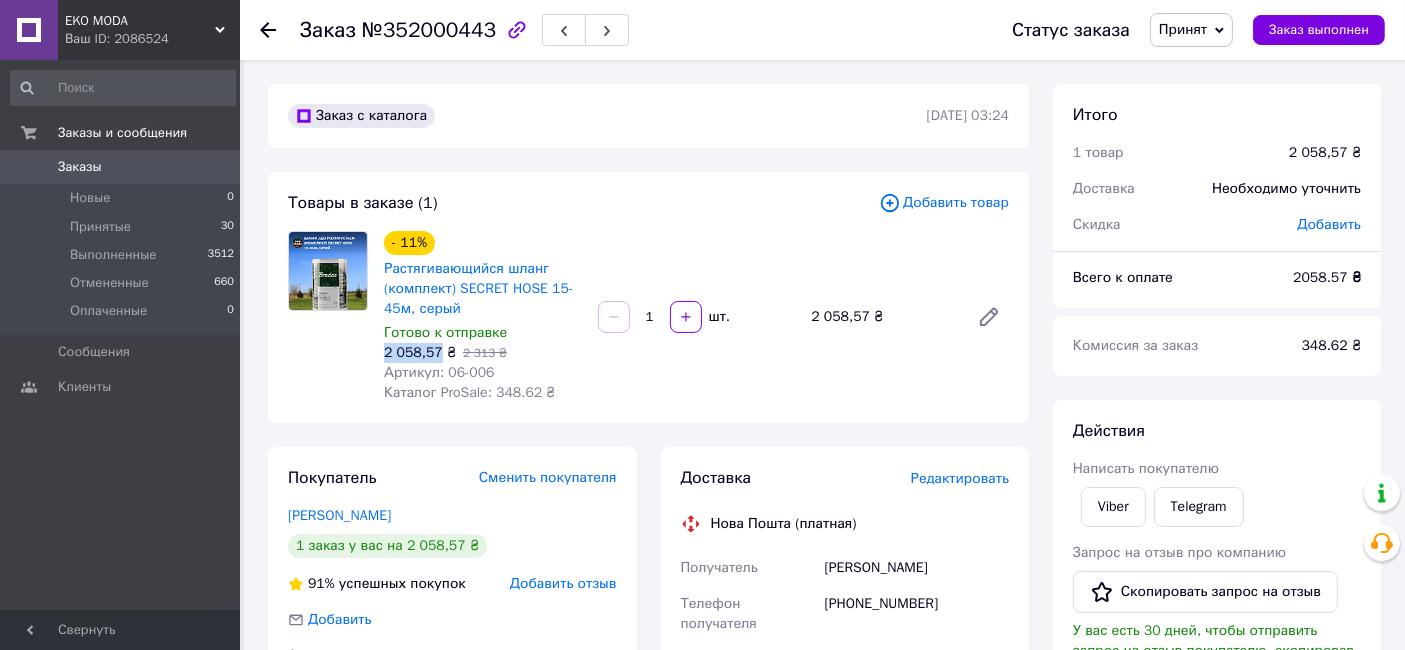 drag, startPoint x: 380, startPoint y: 350, endPoint x: 435, endPoint y: 352, distance: 55.03635 